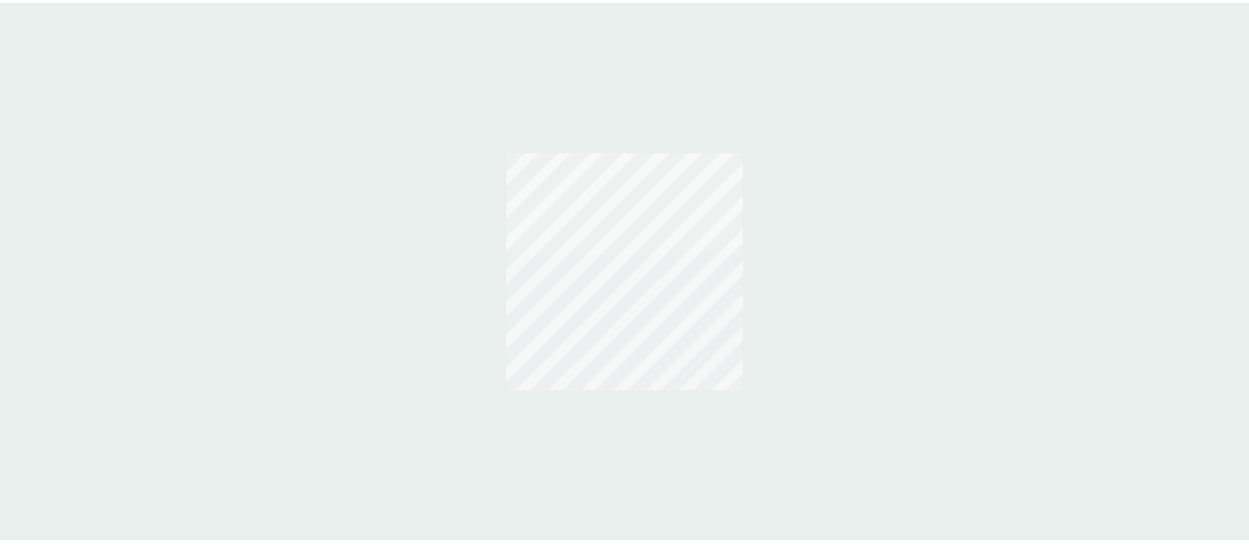 scroll, scrollTop: 0, scrollLeft: 0, axis: both 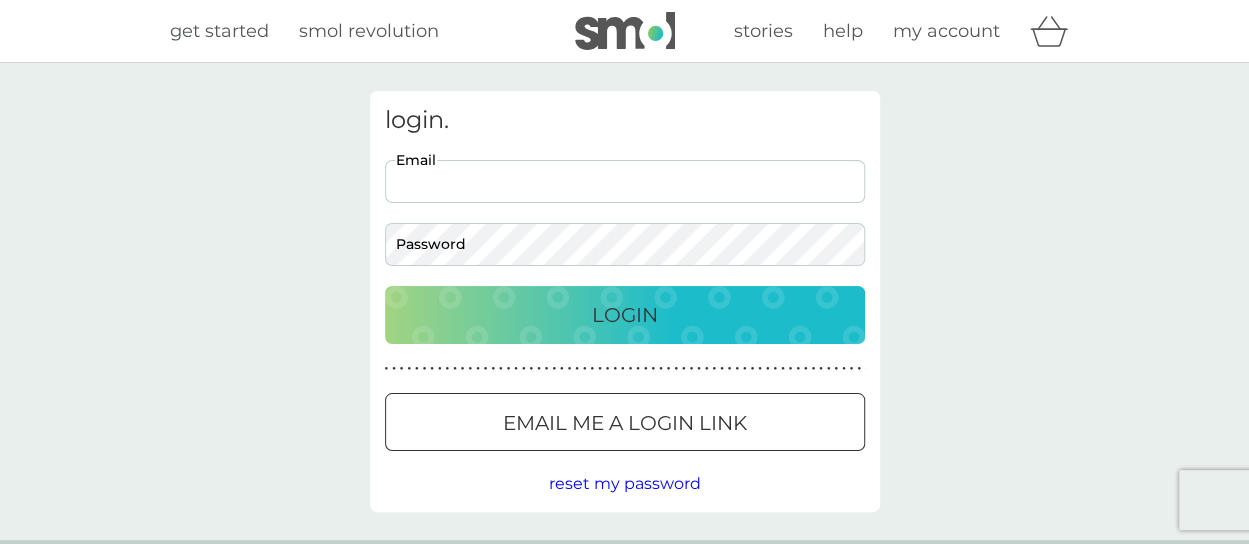 click on "Email" at bounding box center (625, 181) 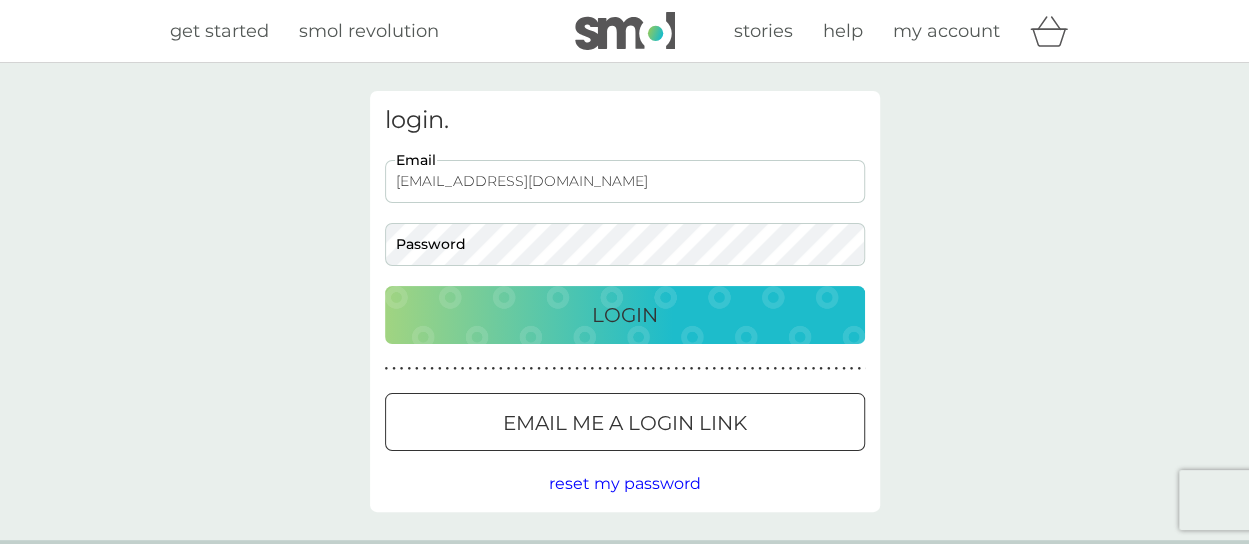 type on "[EMAIL_ADDRESS][DOMAIN_NAME]" 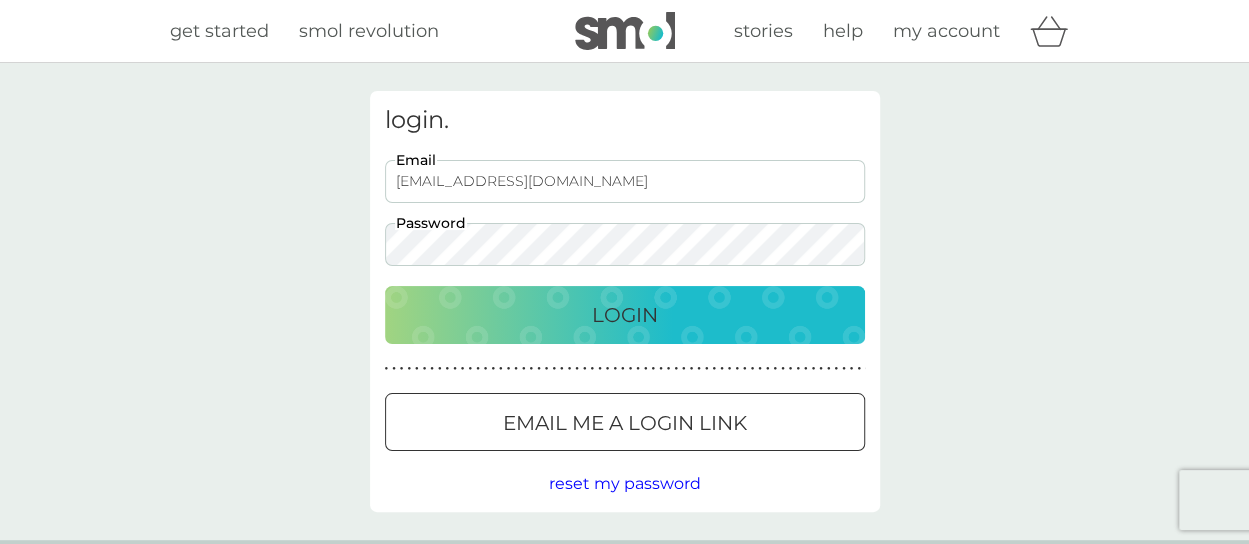 click on "Login" at bounding box center [625, 315] 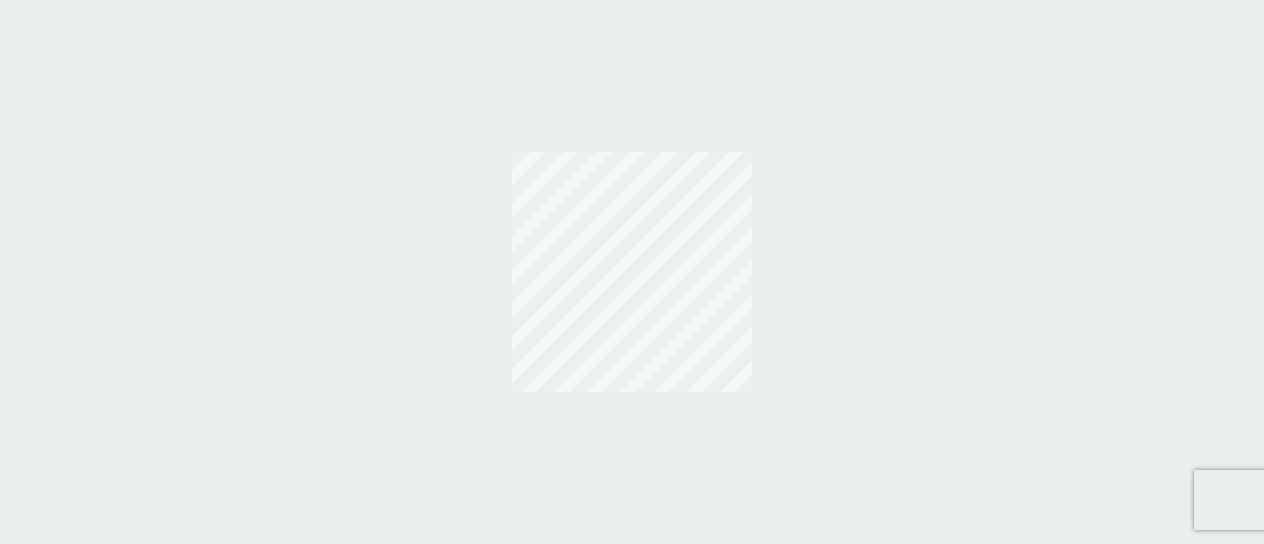 scroll, scrollTop: 0, scrollLeft: 0, axis: both 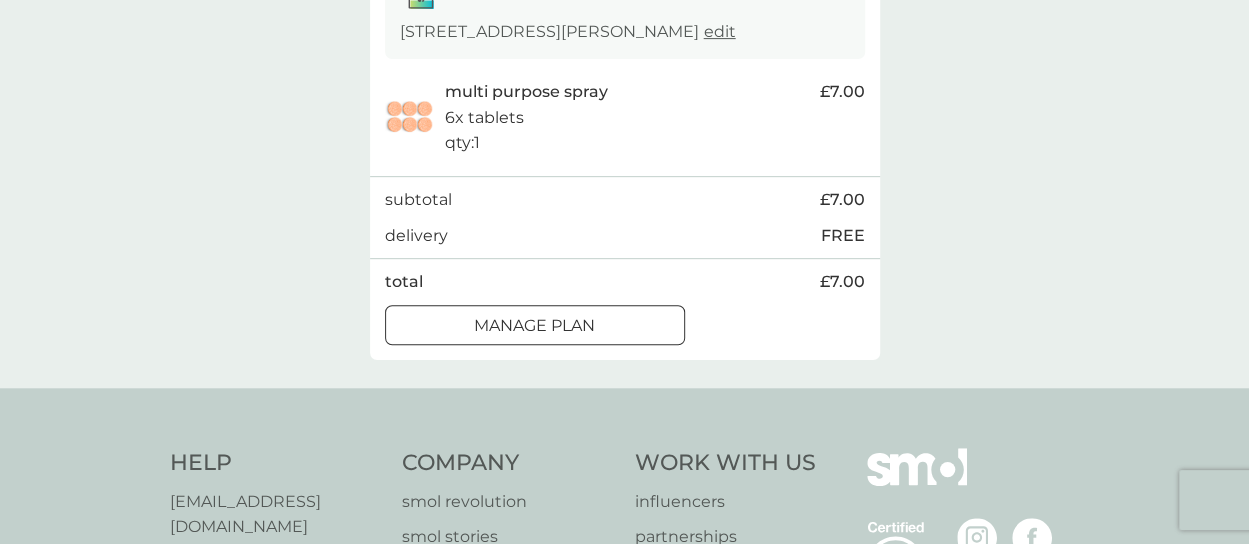 click on "Manage plan" at bounding box center [534, 326] 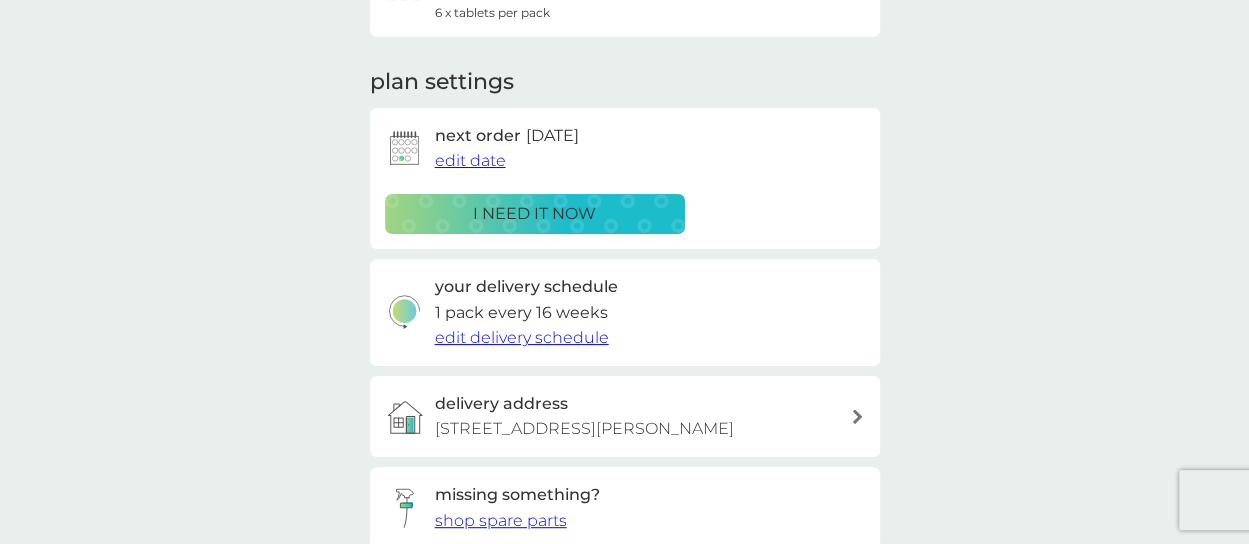 scroll, scrollTop: 238, scrollLeft: 0, axis: vertical 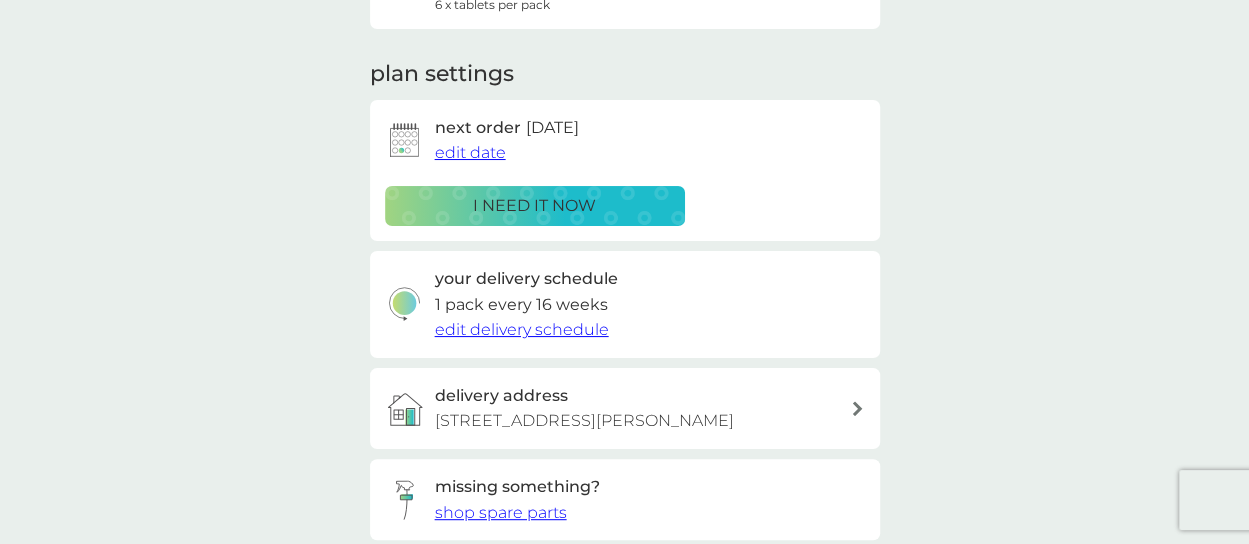 click on "edit delivery schedule" at bounding box center (522, 329) 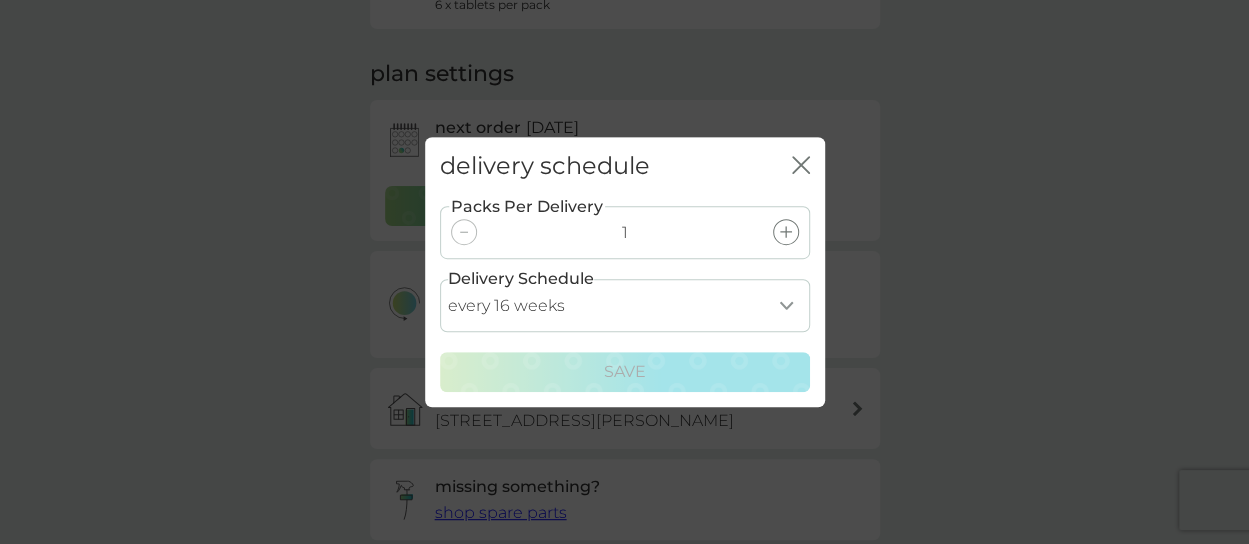 click on "every 1 week every 2 weeks every 3 weeks every 4 weeks every 5 weeks every 6 weeks every 7 weeks every 8 weeks every 9 weeks every 10 weeks every 11 weeks every 12 weeks every 13 weeks every 14 weeks every 15 weeks every 16 weeks every 17 weeks every 18 weeks every 19 weeks every 20 weeks every 21 weeks every 22 weeks every 23 weeks every 24 weeks every 25 weeks every 26 weeks every 27 weeks every 28 weeks every 29 weeks every 30 weeks every 31 weeks every 32 weeks every 33 weeks every 34 weeks every 35 weeks" at bounding box center [625, 305] 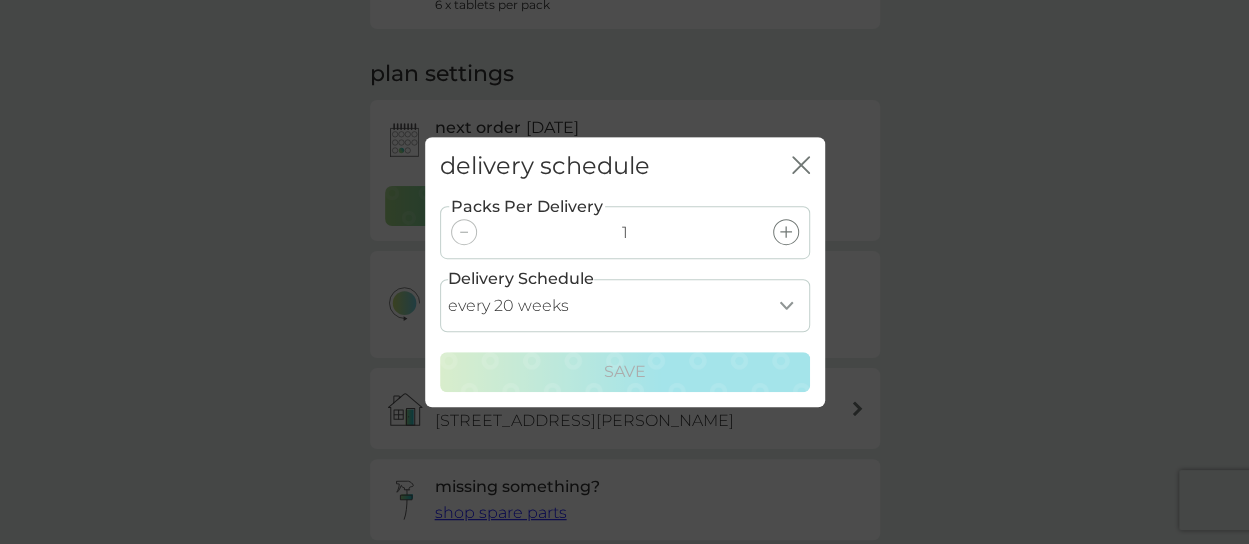 click on "every 1 week every 2 weeks every 3 weeks every 4 weeks every 5 weeks every 6 weeks every 7 weeks every 8 weeks every 9 weeks every 10 weeks every 11 weeks every 12 weeks every 13 weeks every 14 weeks every 15 weeks every 16 weeks every 17 weeks every 18 weeks every 19 weeks every 20 weeks every 21 weeks every 22 weeks every 23 weeks every 24 weeks every 25 weeks every 26 weeks every 27 weeks every 28 weeks every 29 weeks every 30 weeks every 31 weeks every 32 weeks every 33 weeks every 34 weeks every 35 weeks" at bounding box center (625, 305) 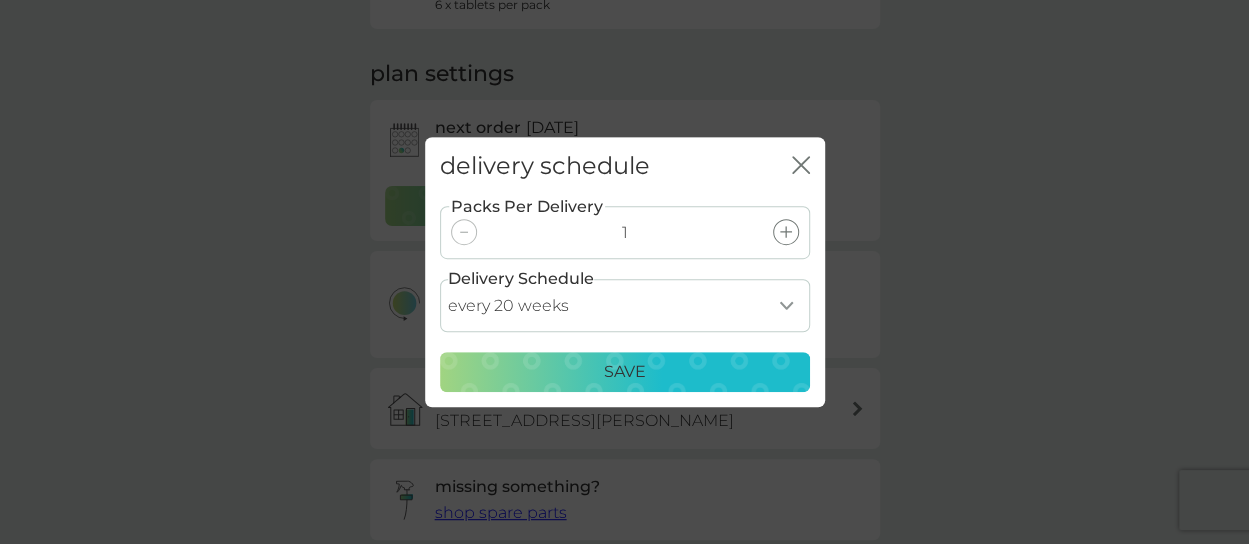 click on "Save" at bounding box center (625, 372) 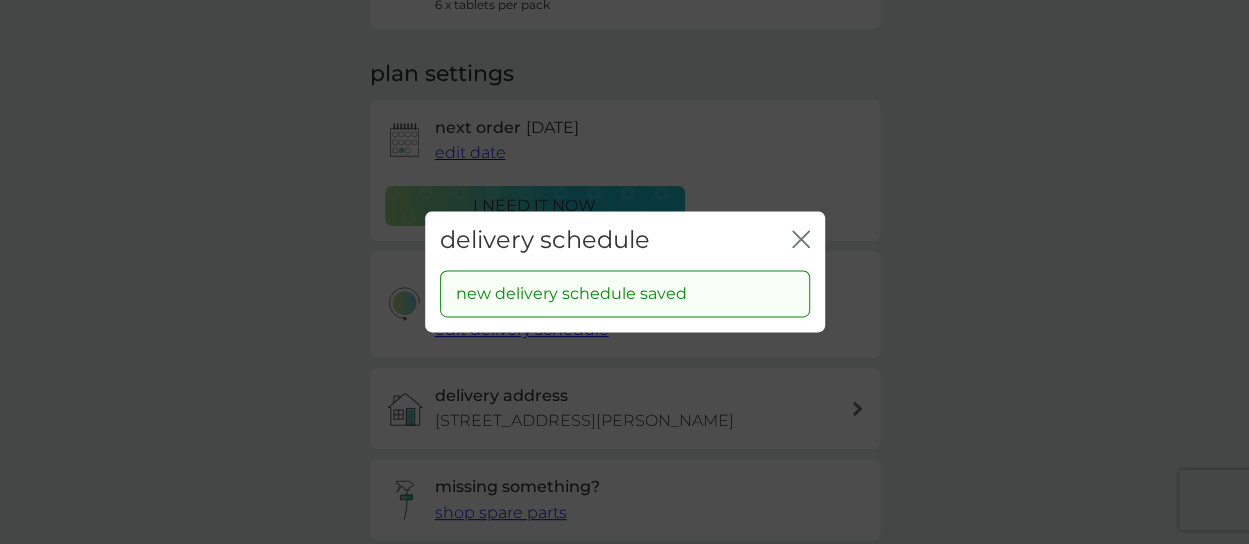click on "close" 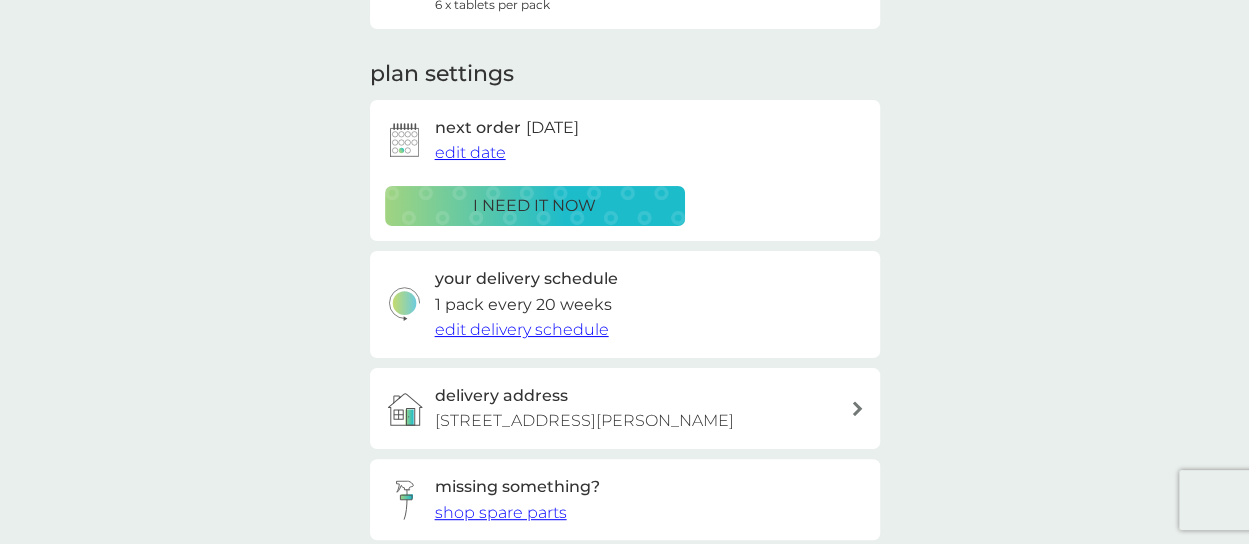 click on "edit date" at bounding box center (470, 152) 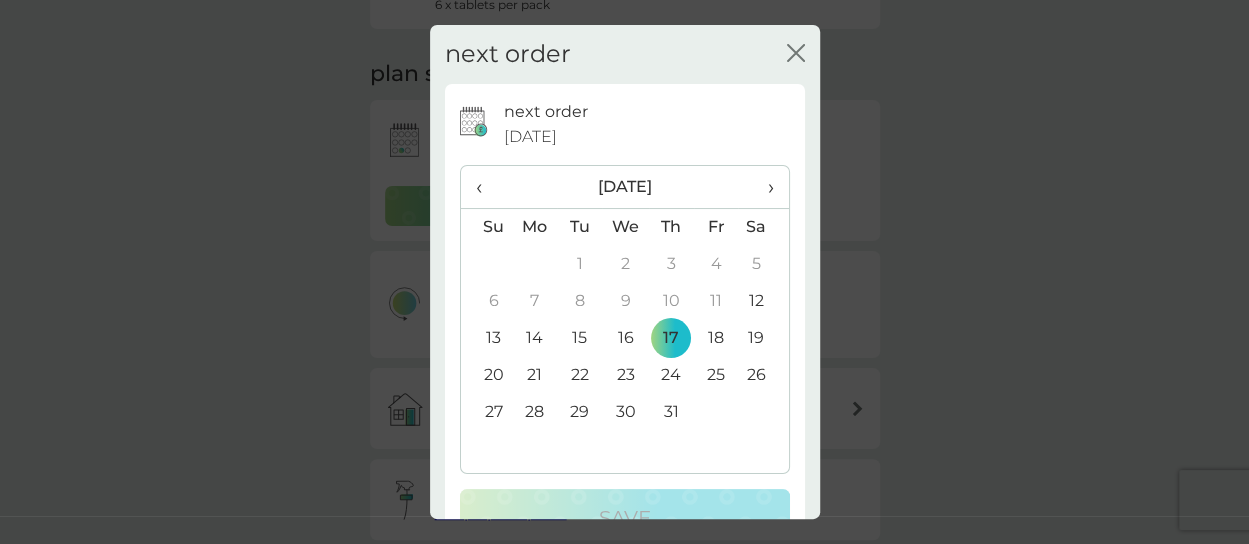 click on "›" at bounding box center (763, 187) 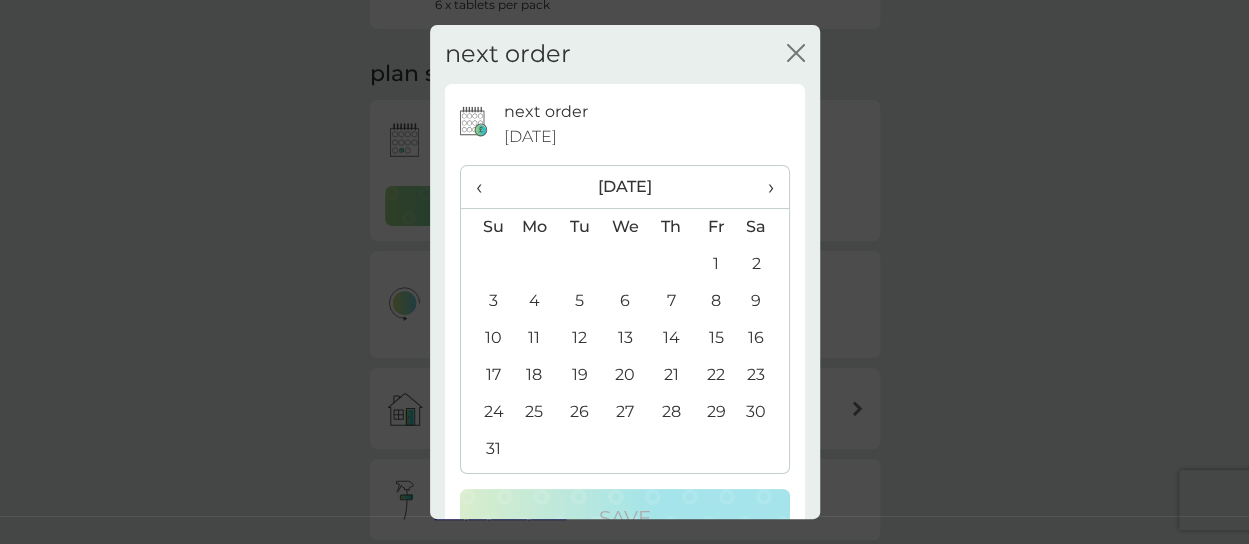 click on "17" at bounding box center (486, 375) 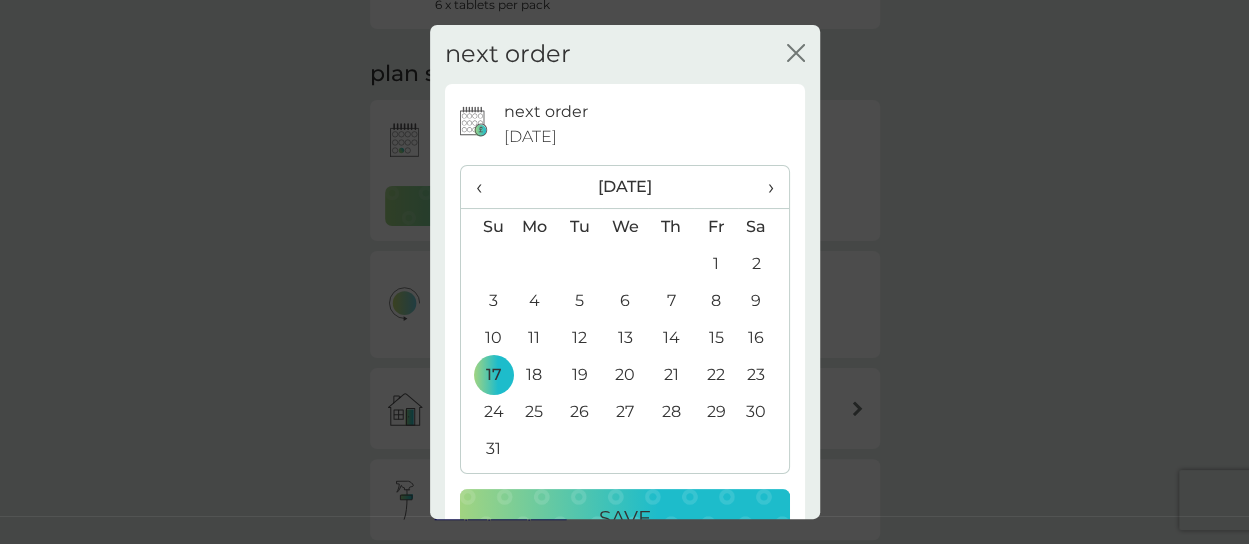 click on "Save" at bounding box center (625, 518) 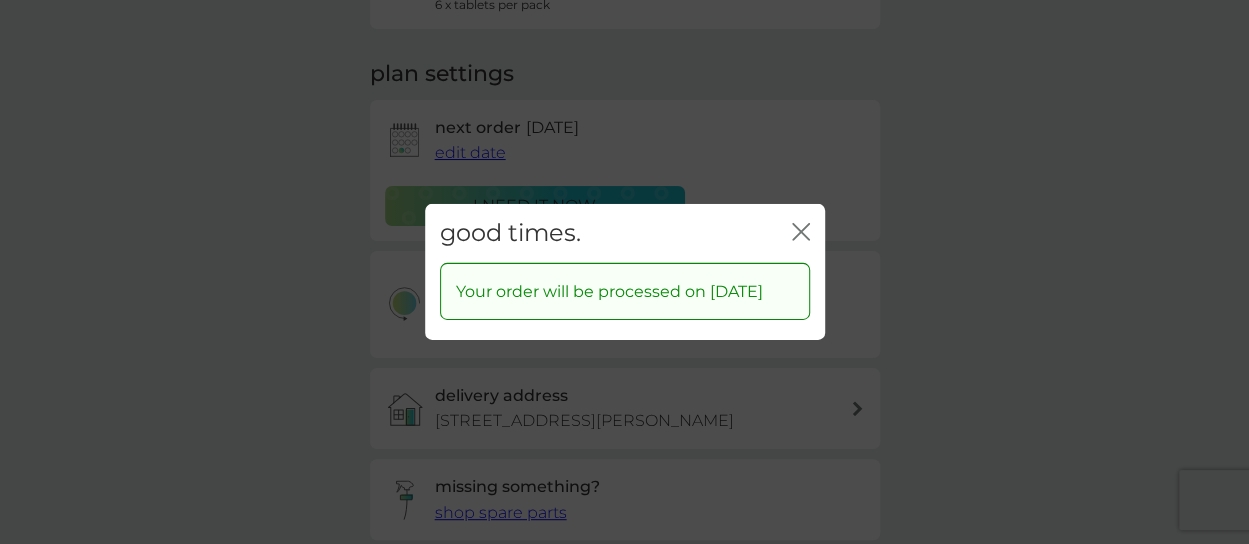 click on "close" 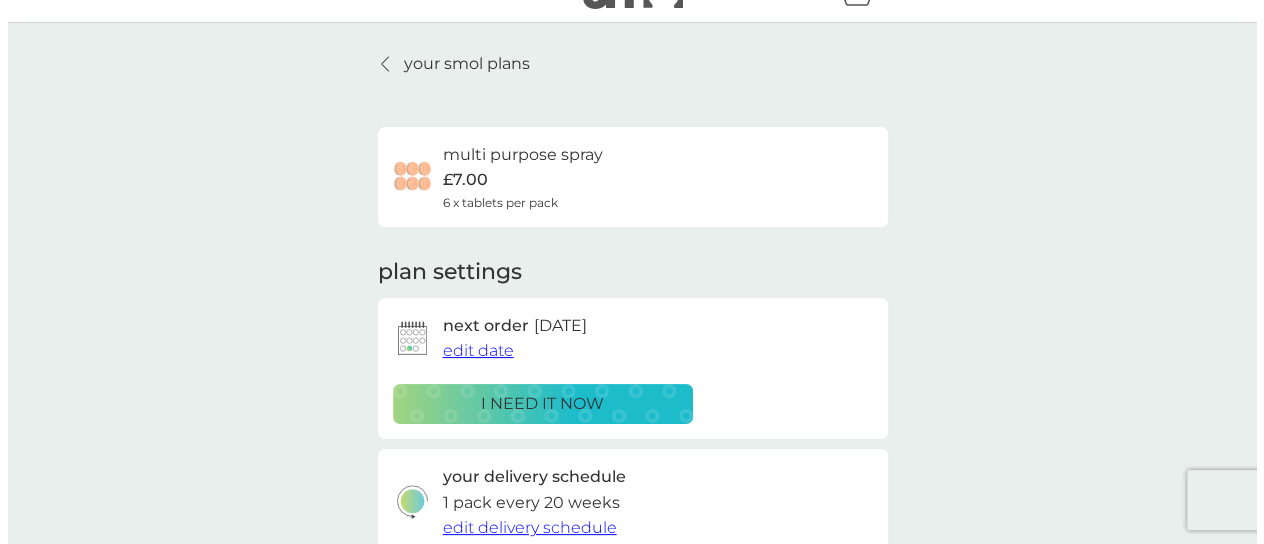 scroll, scrollTop: 0, scrollLeft: 0, axis: both 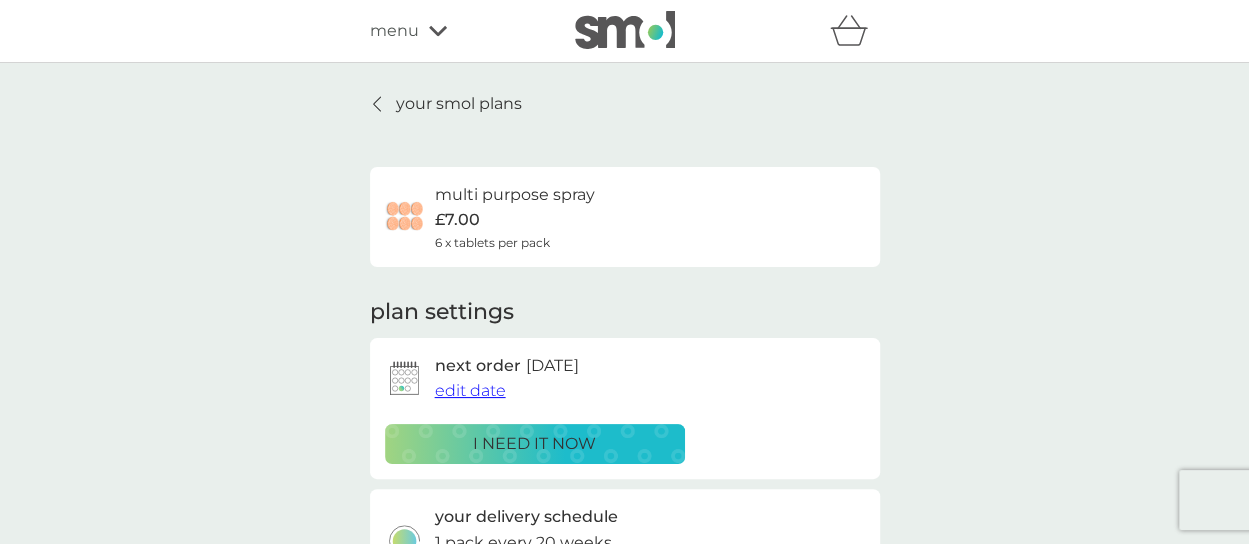click 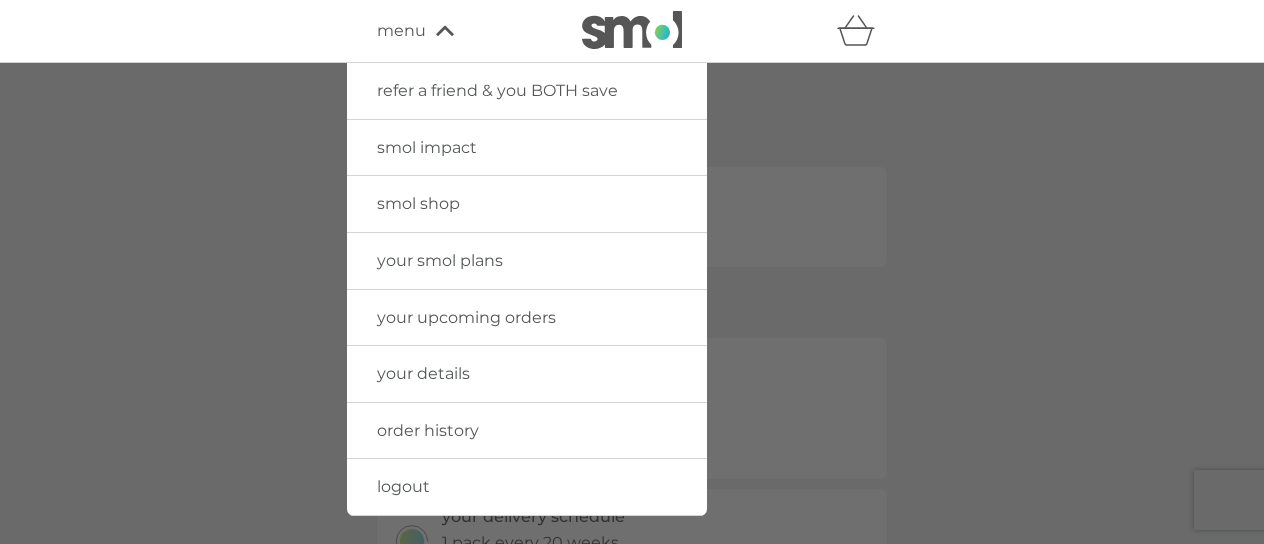 click on "logout" at bounding box center (403, 486) 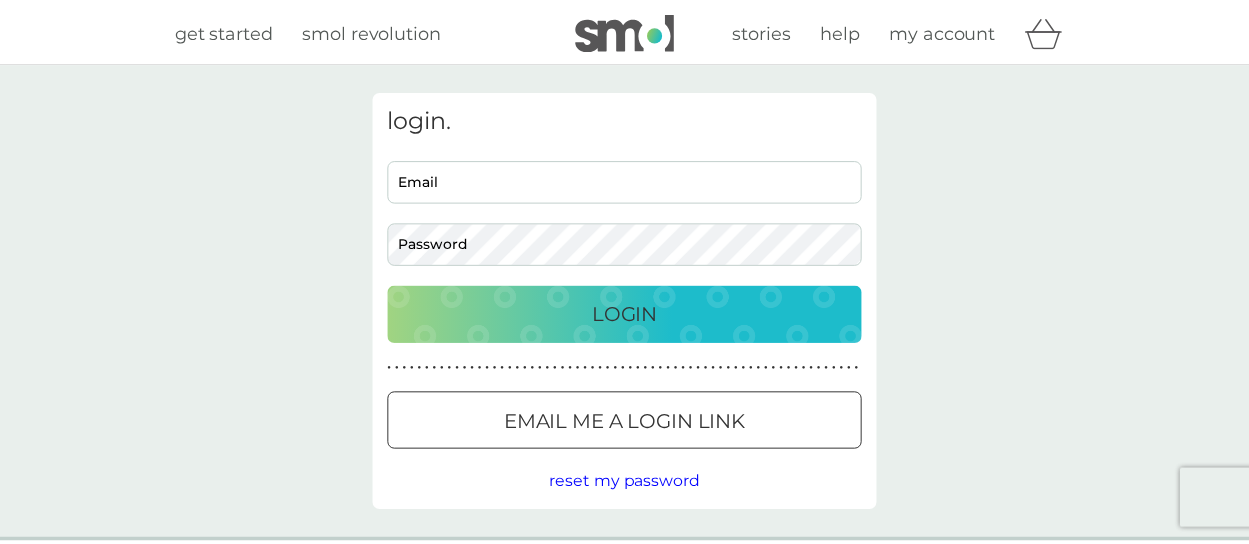 scroll, scrollTop: 0, scrollLeft: 0, axis: both 